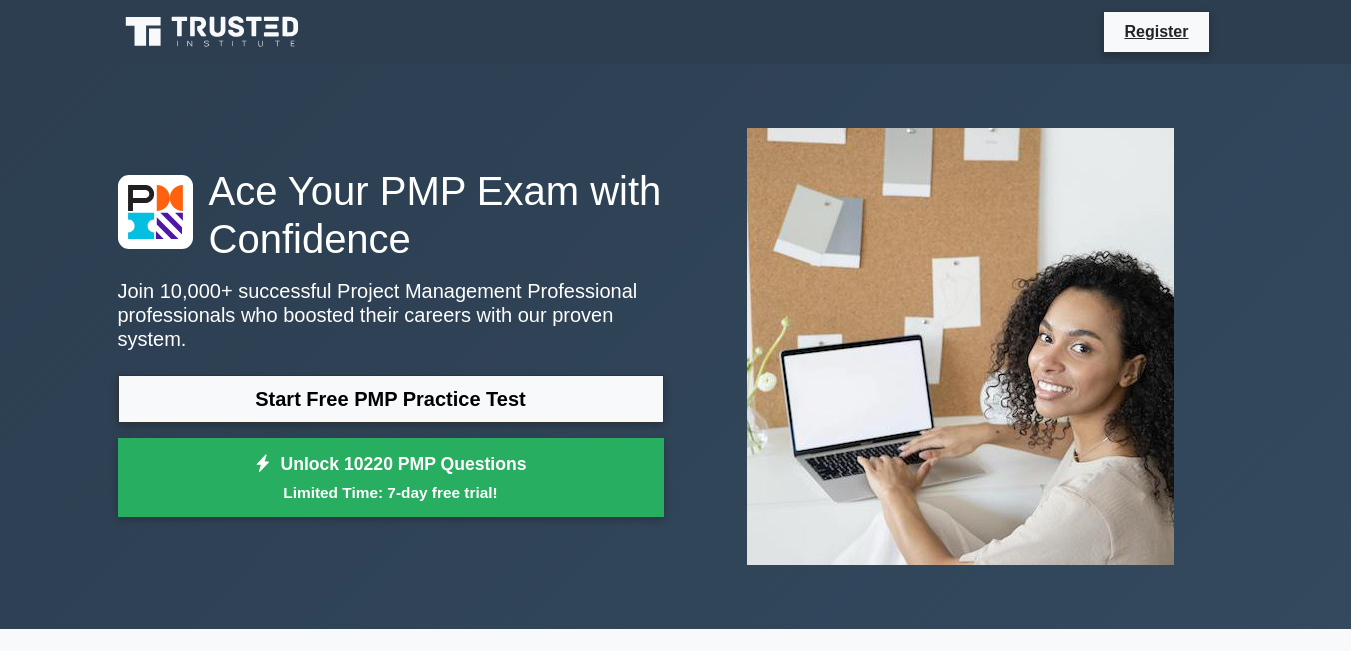 scroll, scrollTop: 0, scrollLeft: 0, axis: both 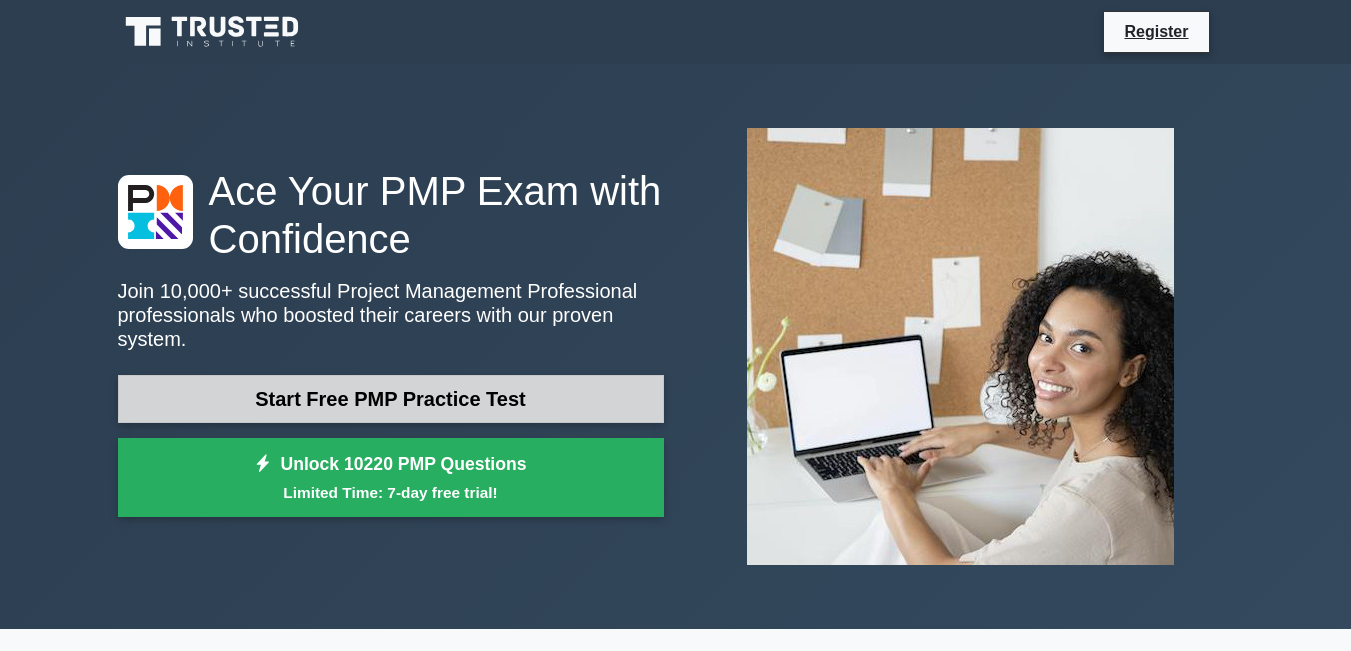 click on "Start Free PMP Practice Test" at bounding box center [391, 399] 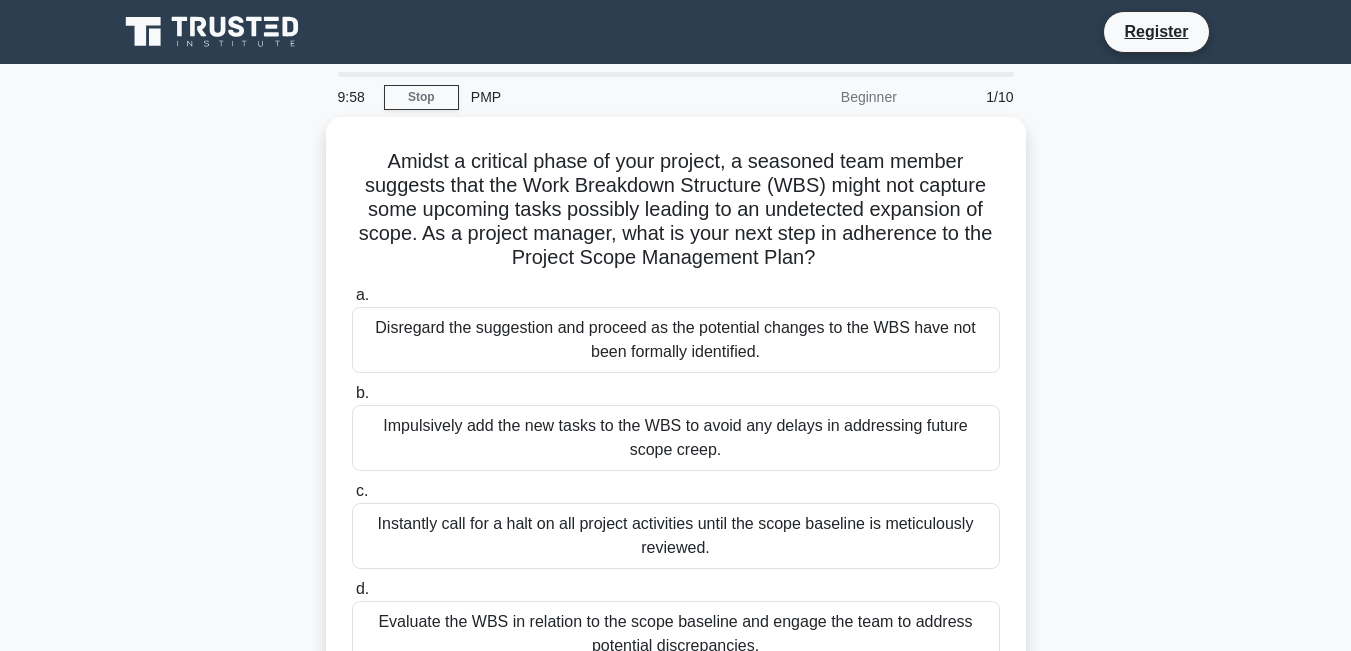 scroll, scrollTop: 0, scrollLeft: 0, axis: both 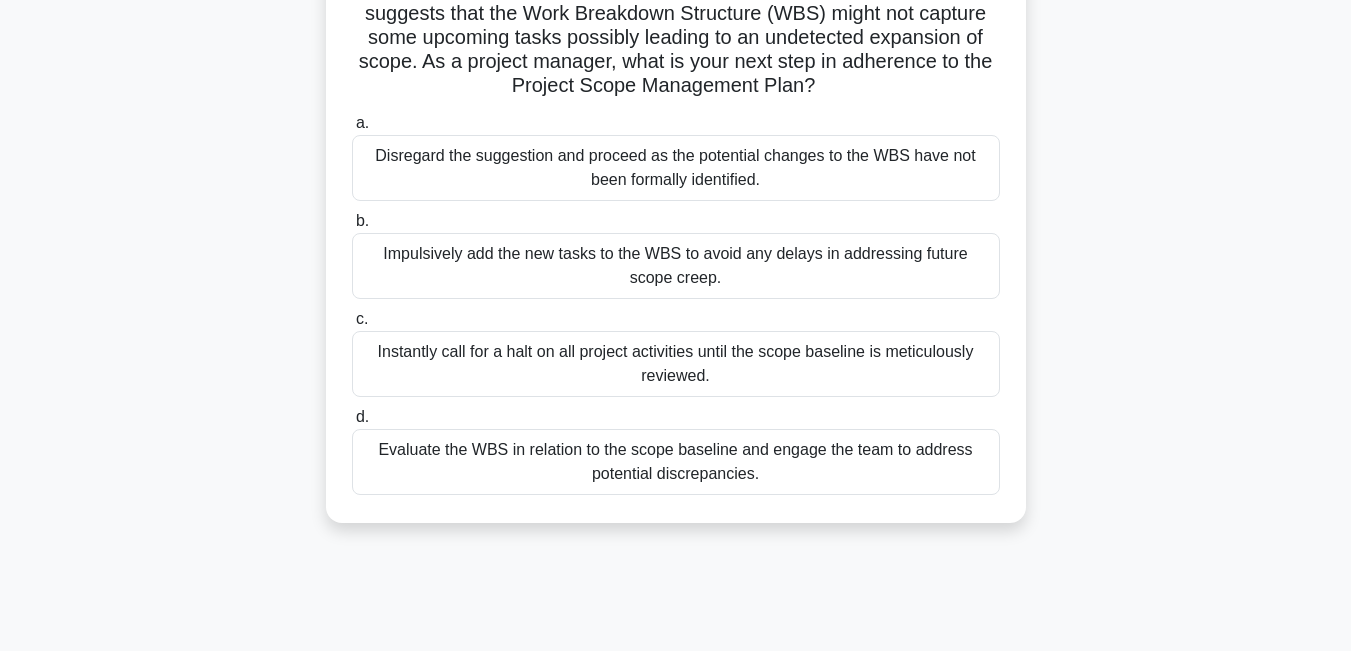 click on "Evaluate the WBS in relation to the scope baseline and engage the team to address potential discrepancies." at bounding box center [676, 462] 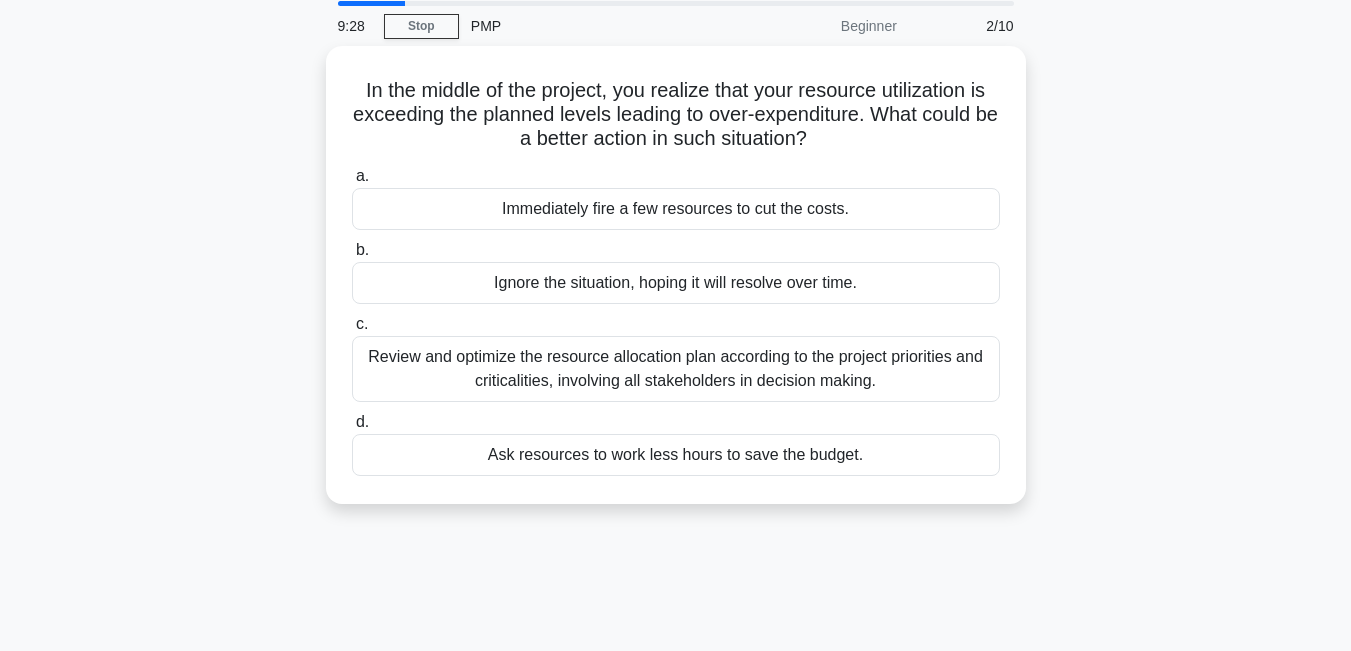 scroll, scrollTop: 0, scrollLeft: 0, axis: both 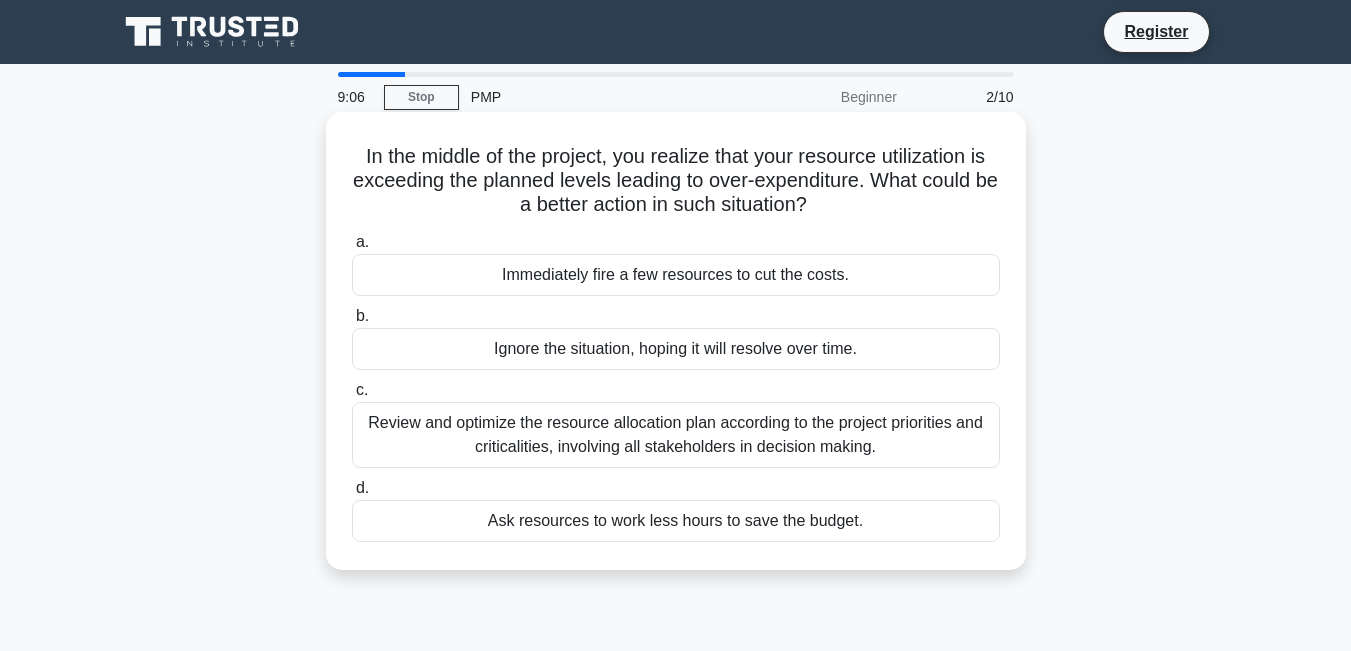 click on "Review and optimize the resource allocation plan according to the project priorities and criticalities, involving all stakeholders in decision making." at bounding box center (676, 435) 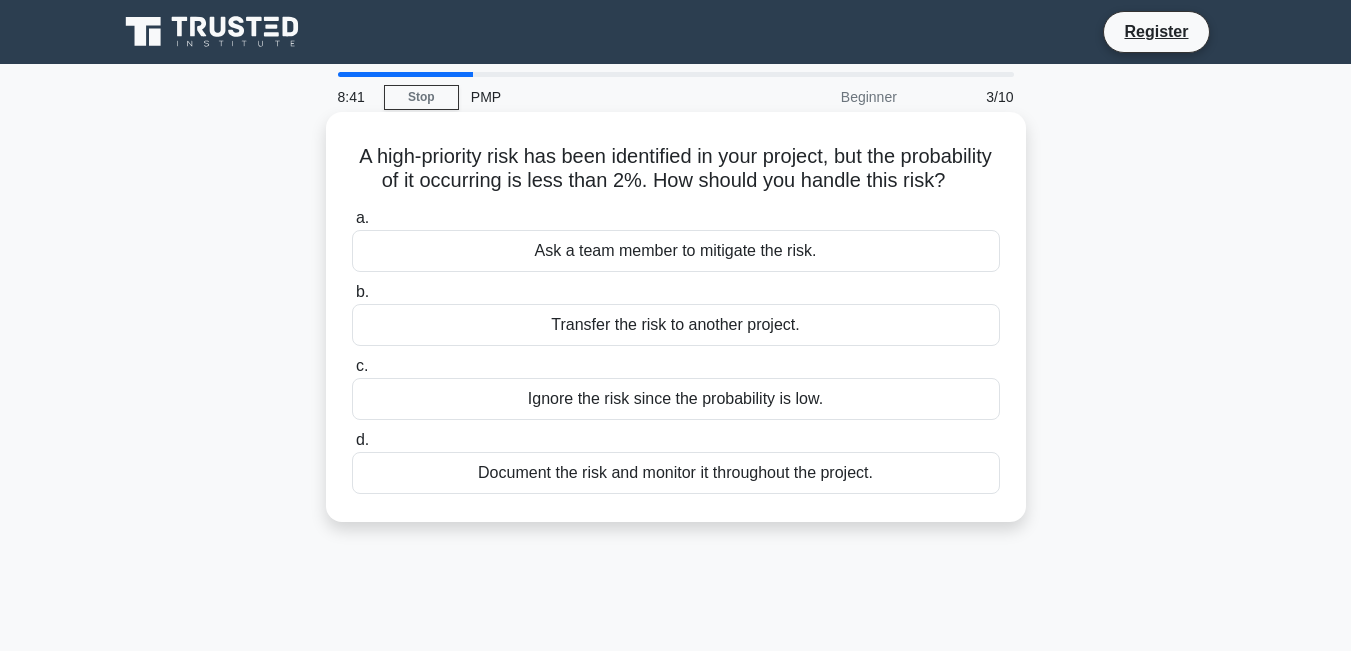 click on "Document the risk and monitor it throughout the project." at bounding box center [676, 473] 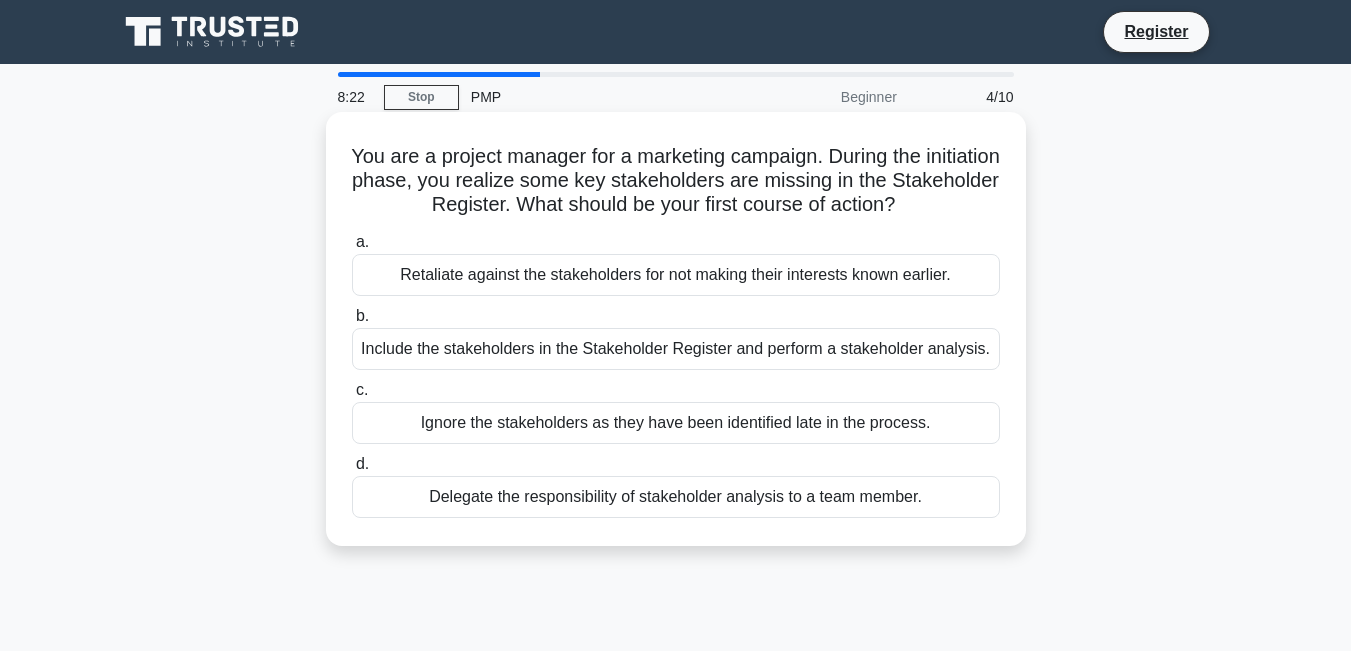 click on "Include the stakeholders in the Stakeholder Register and perform a stakeholder analysis." at bounding box center [676, 349] 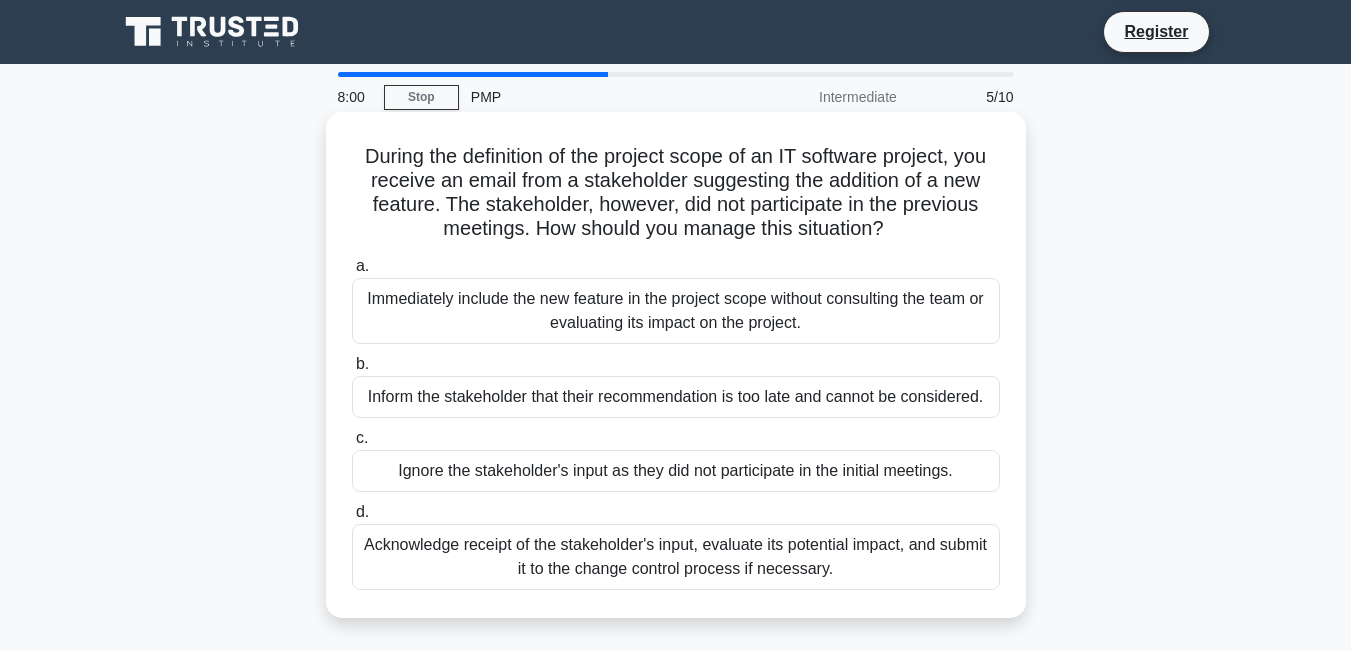 click on "Acknowledge receipt of the stakeholder's input, evaluate its potential impact, and submit it to the change control process if necessary." at bounding box center [676, 557] 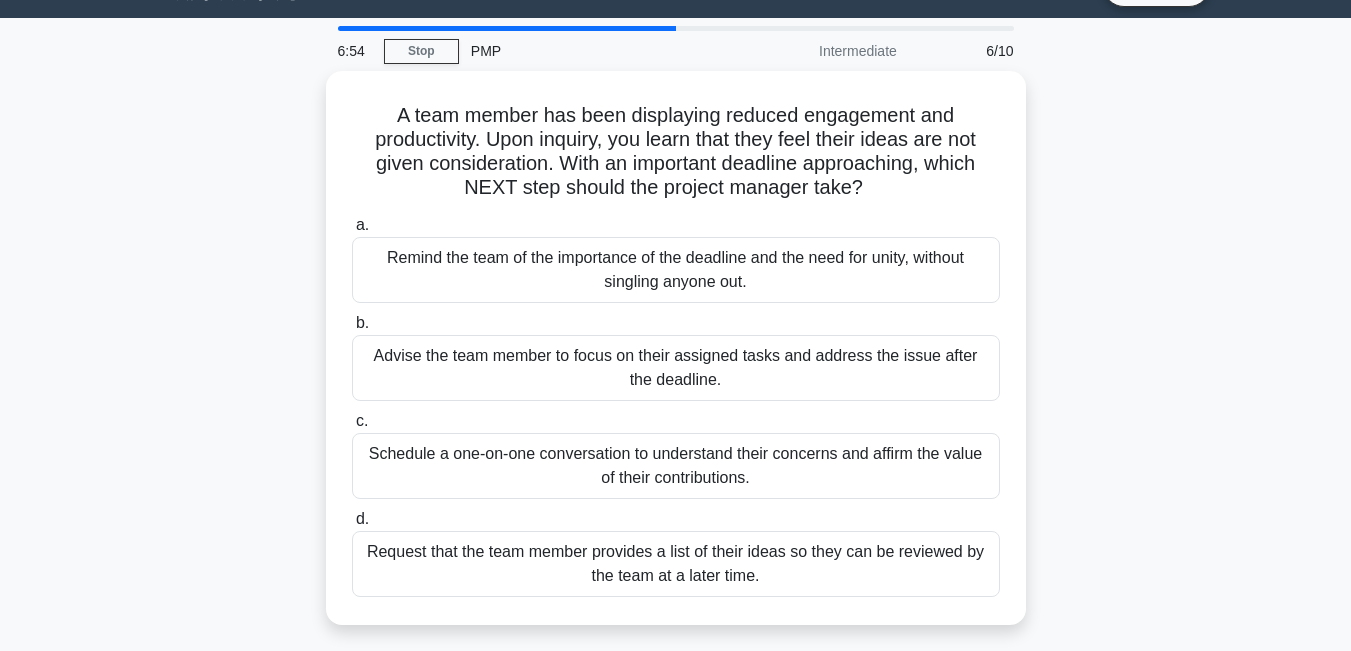scroll, scrollTop: 0, scrollLeft: 0, axis: both 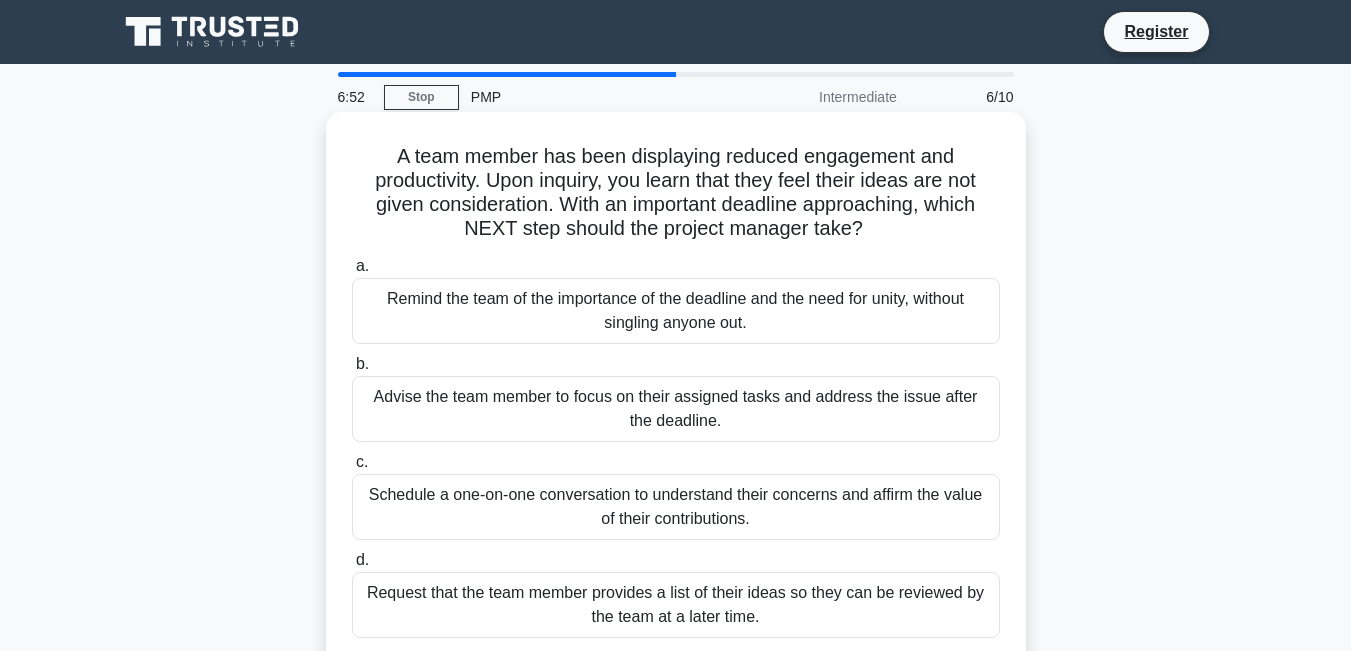 click on "Remind the team of the importance of the deadline and the need for unity, without singling anyone out." at bounding box center [676, 311] 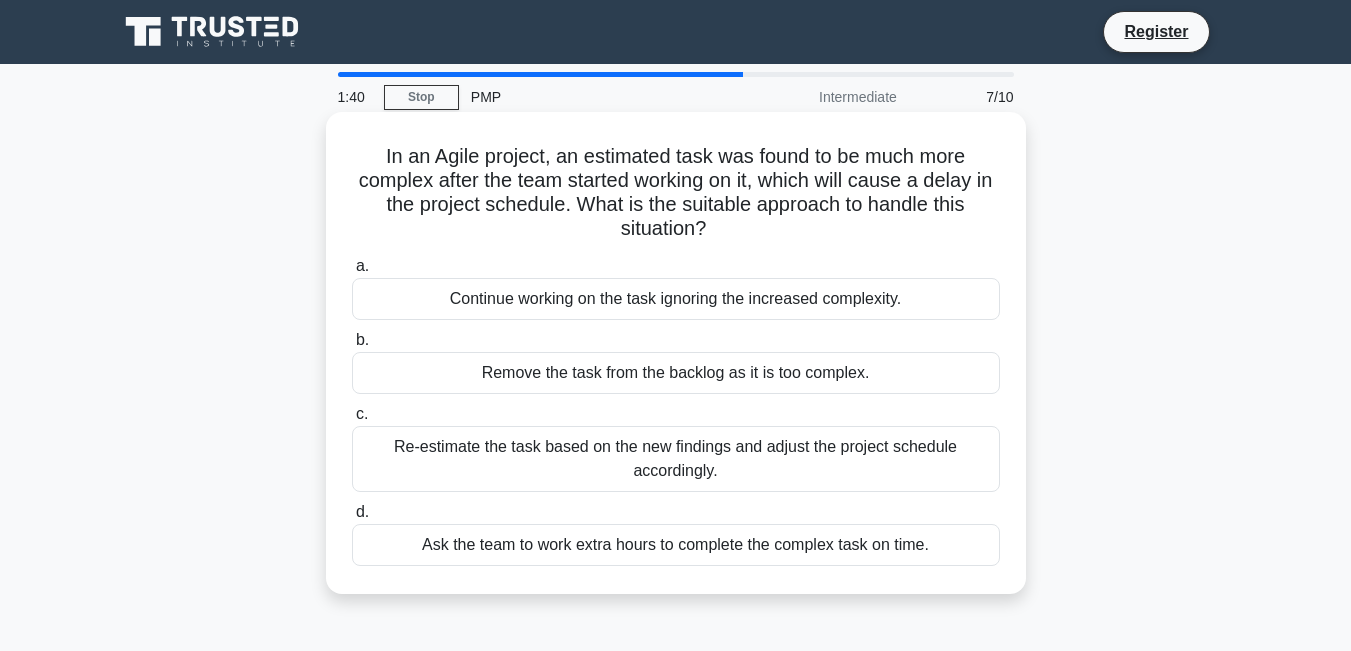 click on "Re-estimate the task based on the new findings and adjust the project schedule accordingly." at bounding box center [676, 459] 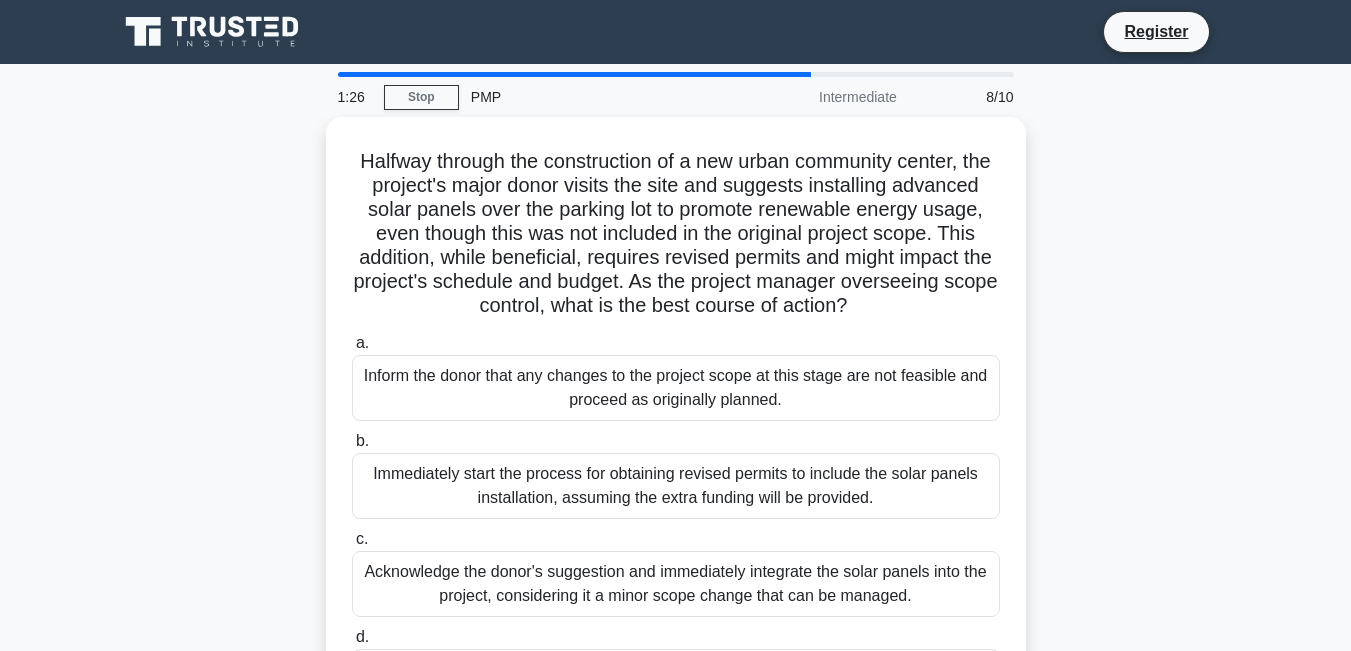scroll, scrollTop: 167, scrollLeft: 0, axis: vertical 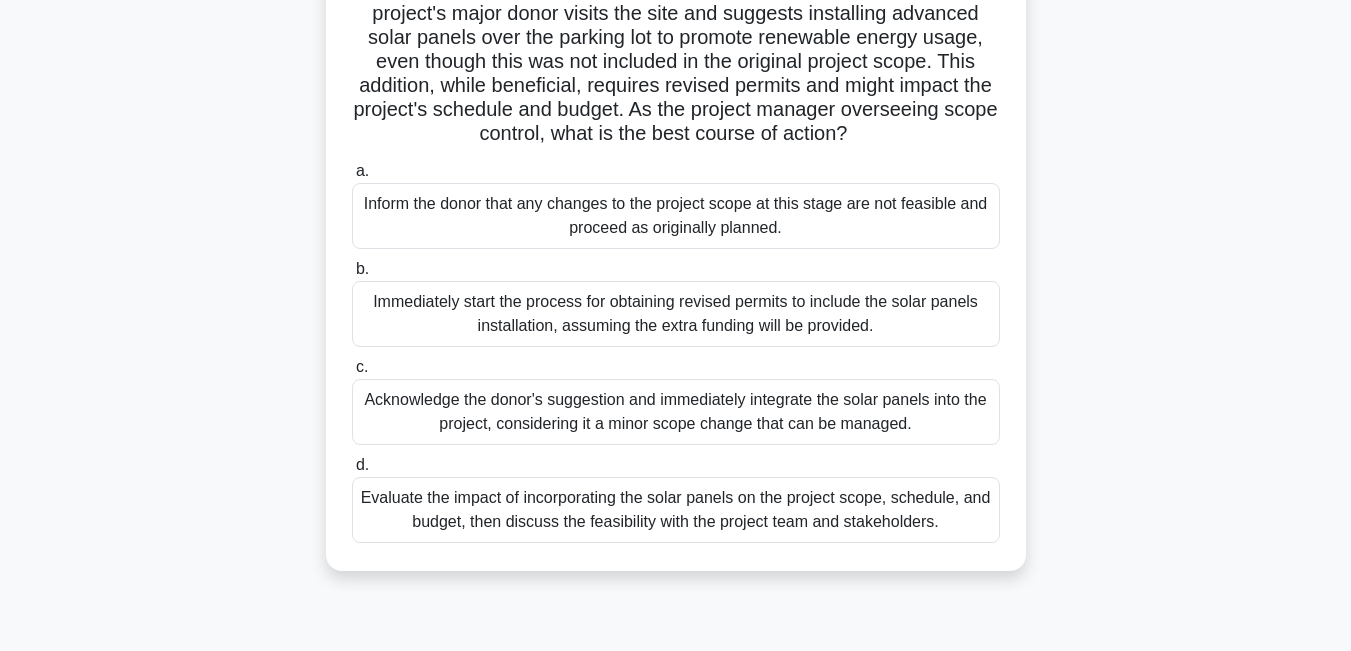click on "Evaluate the impact of incorporating the solar panels on the project scope, schedule, and budget, then discuss the feasibility with the project team and stakeholders." at bounding box center (676, 510) 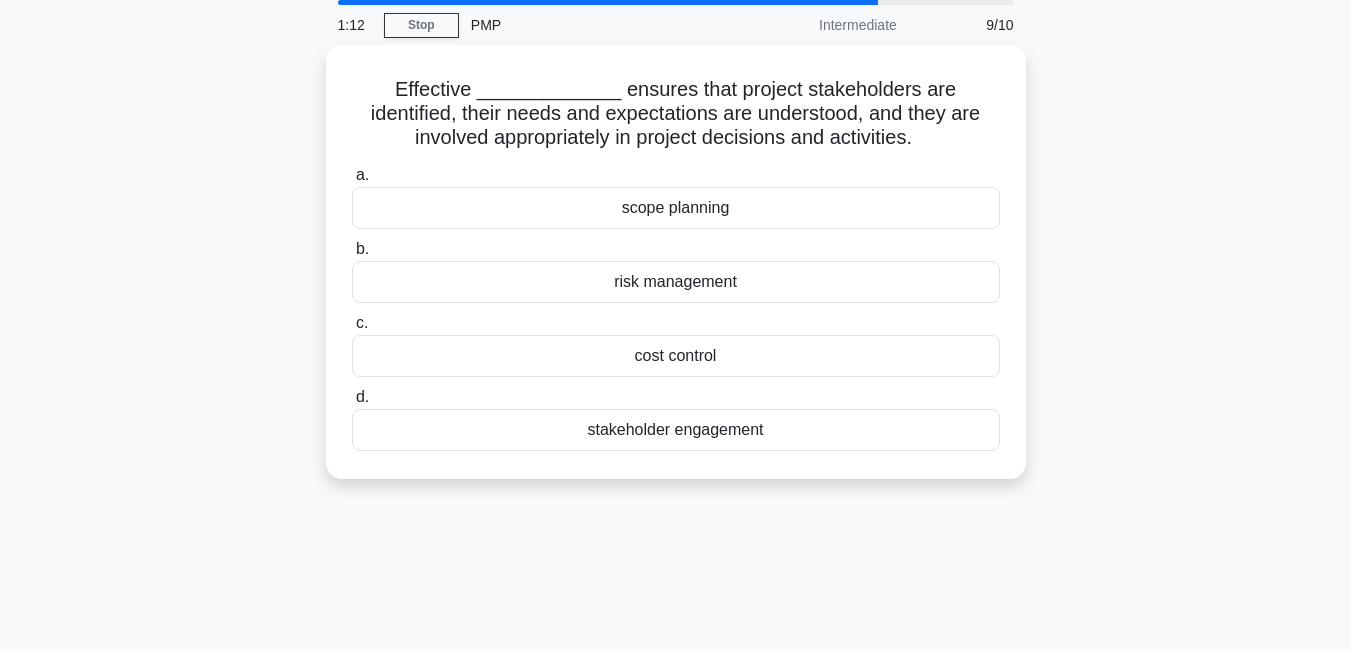 scroll, scrollTop: 0, scrollLeft: 0, axis: both 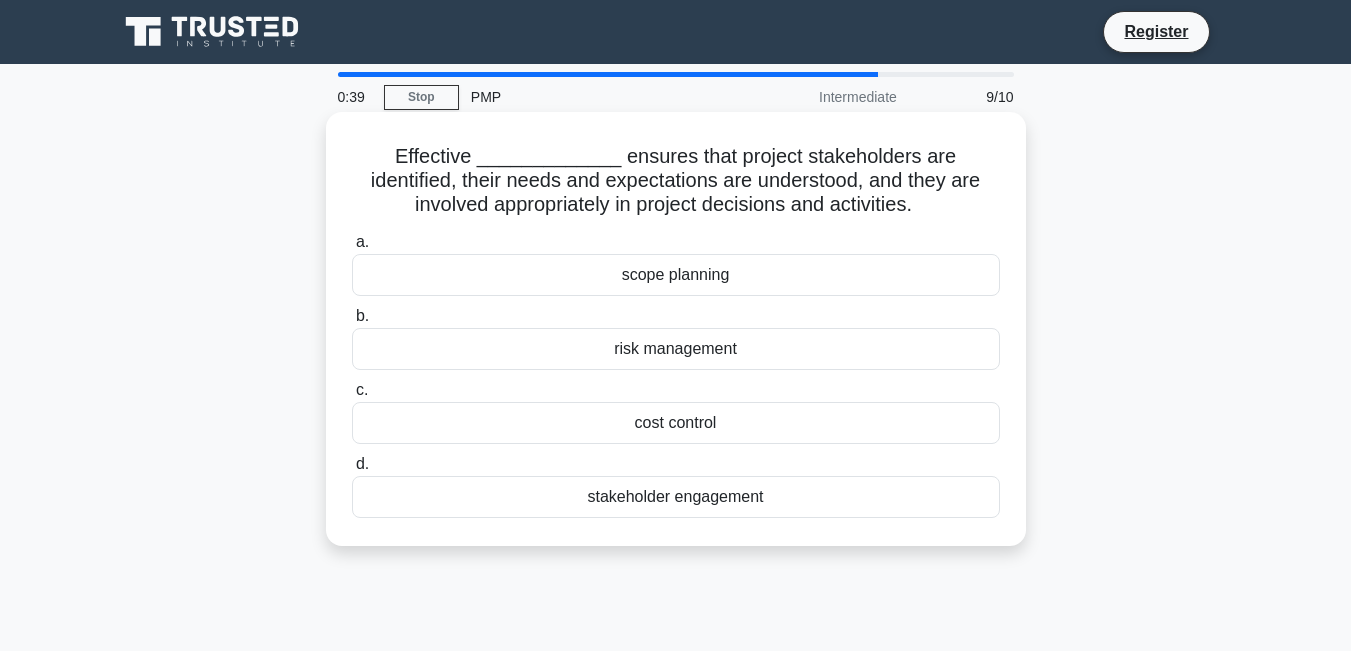 click on "stakeholder engagement" at bounding box center (676, 497) 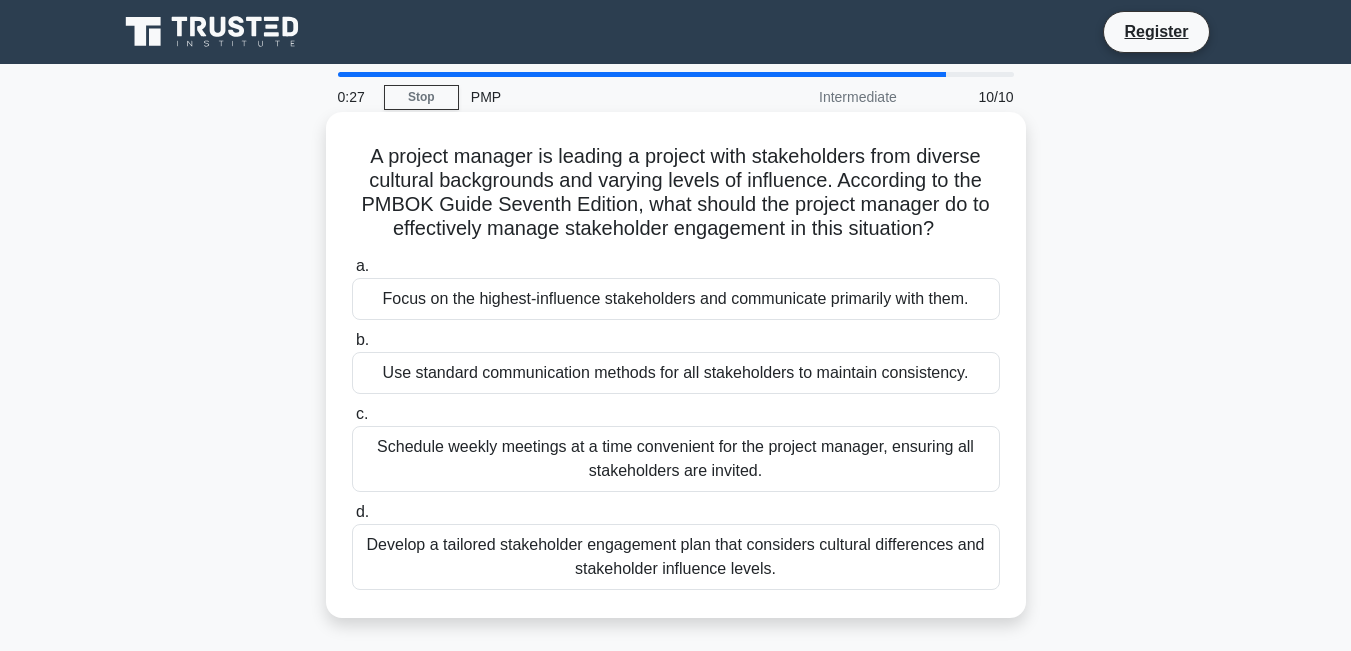 click on "Develop a tailored stakeholder engagement plan that considers cultural differences and stakeholder influence levels." at bounding box center [676, 557] 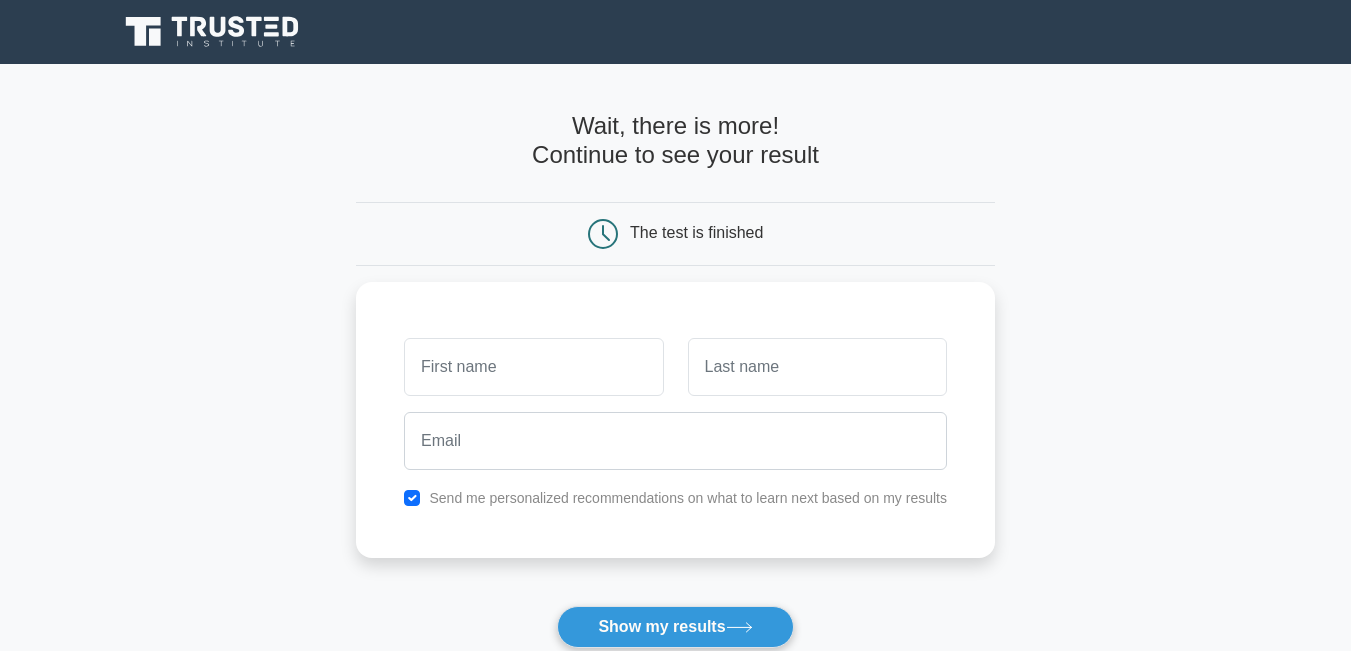 scroll, scrollTop: 0, scrollLeft: 0, axis: both 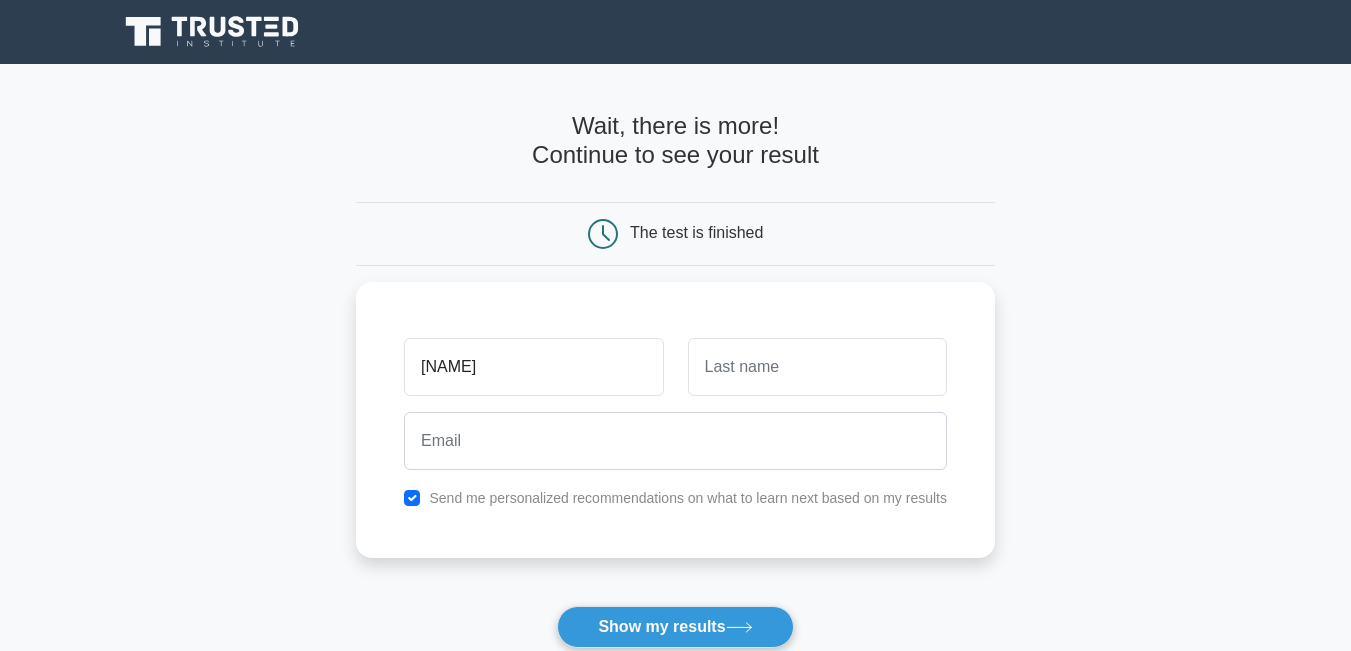 type on "[FIRST]" 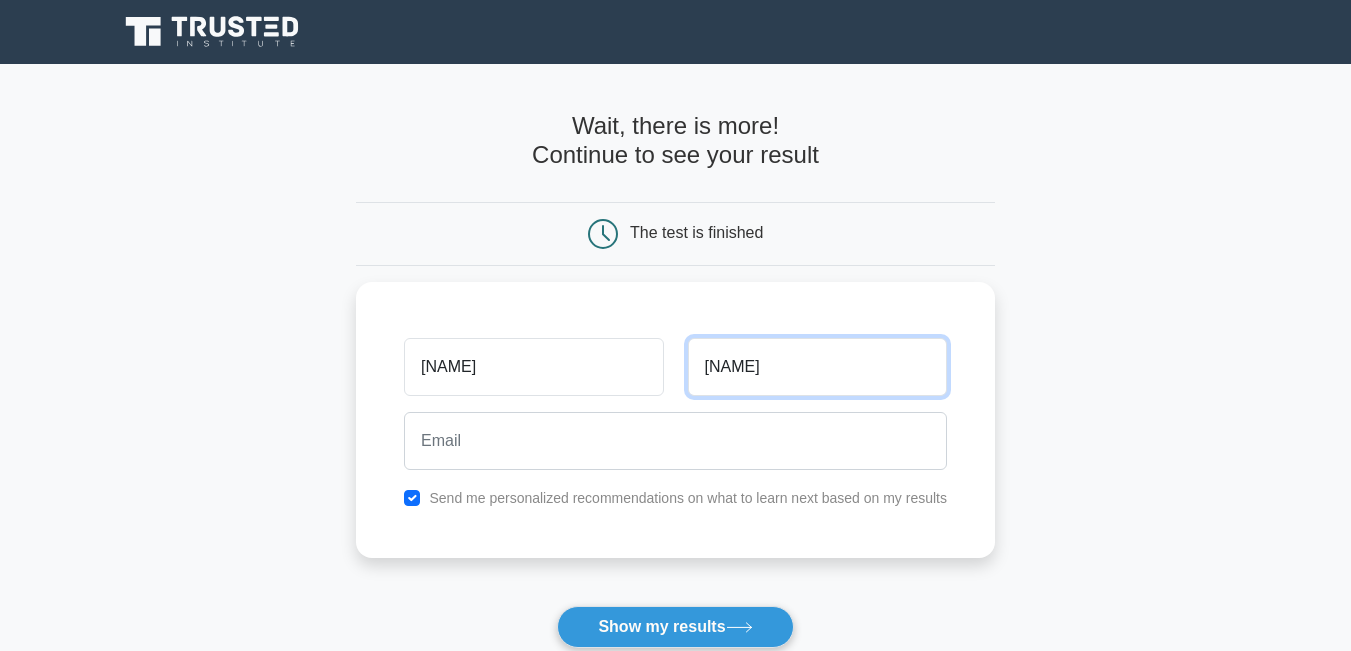type on "Raghavan" 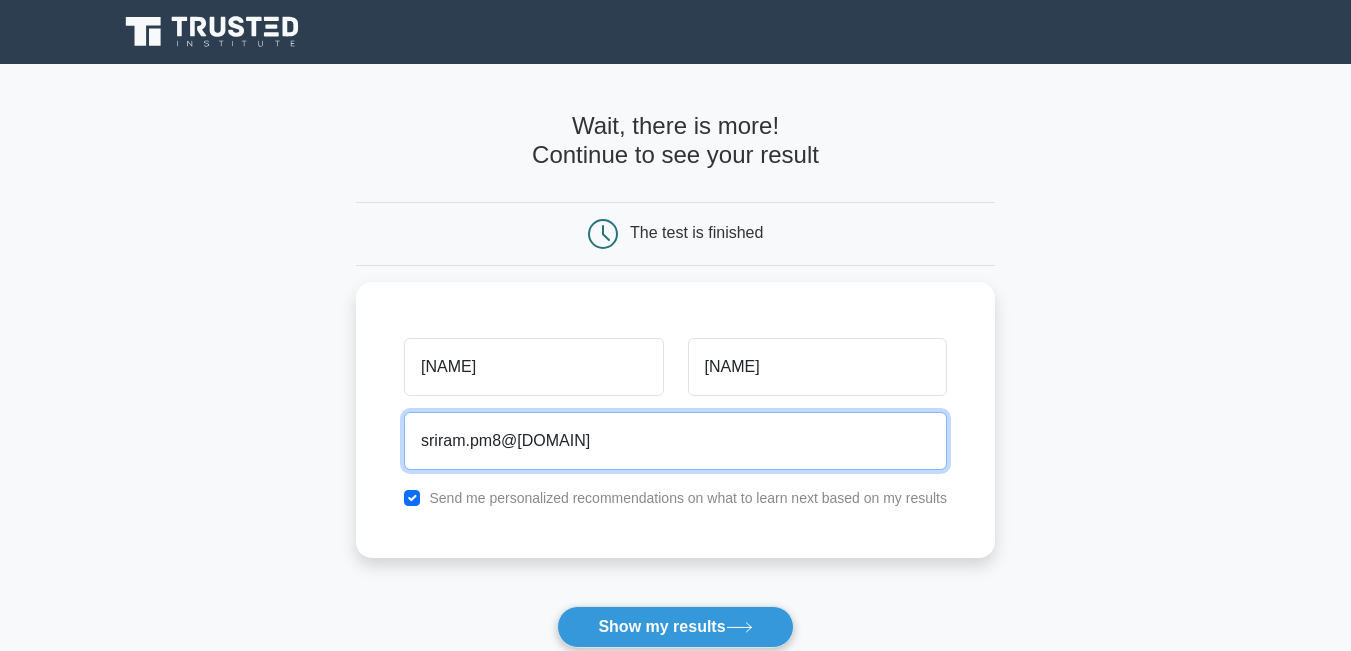scroll, scrollTop: 167, scrollLeft: 0, axis: vertical 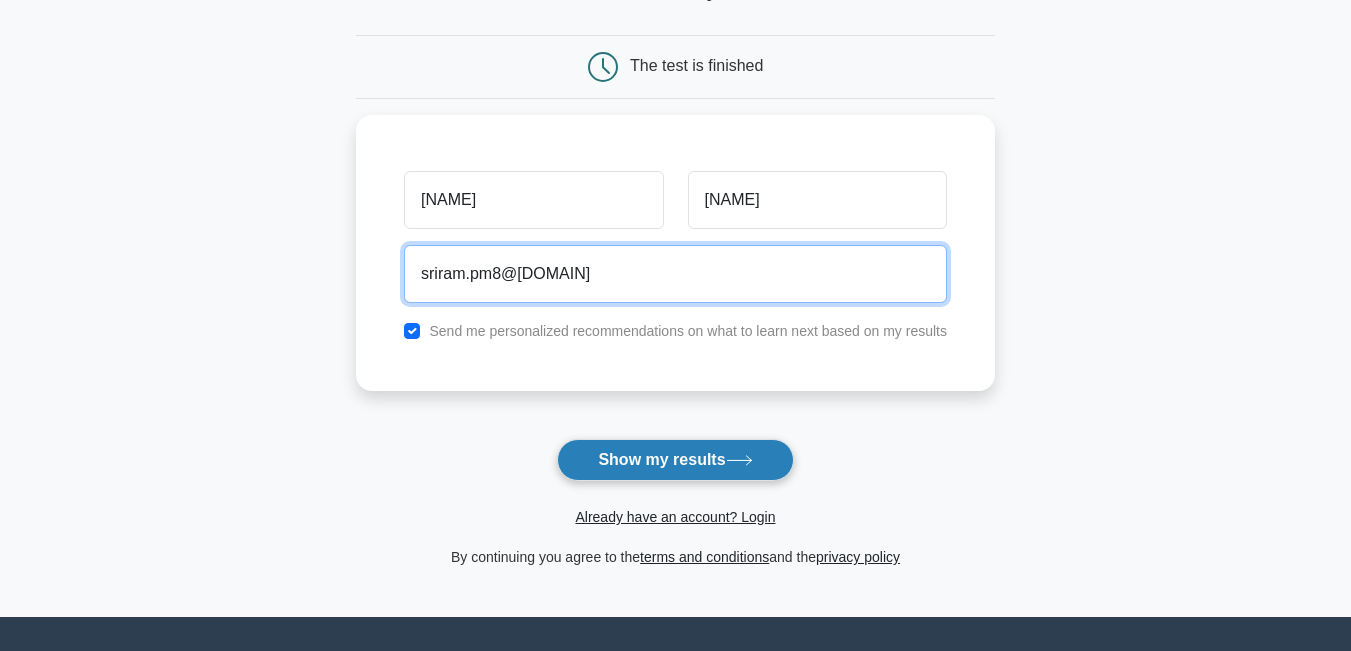 type on "sriram.pm8@gmail.com" 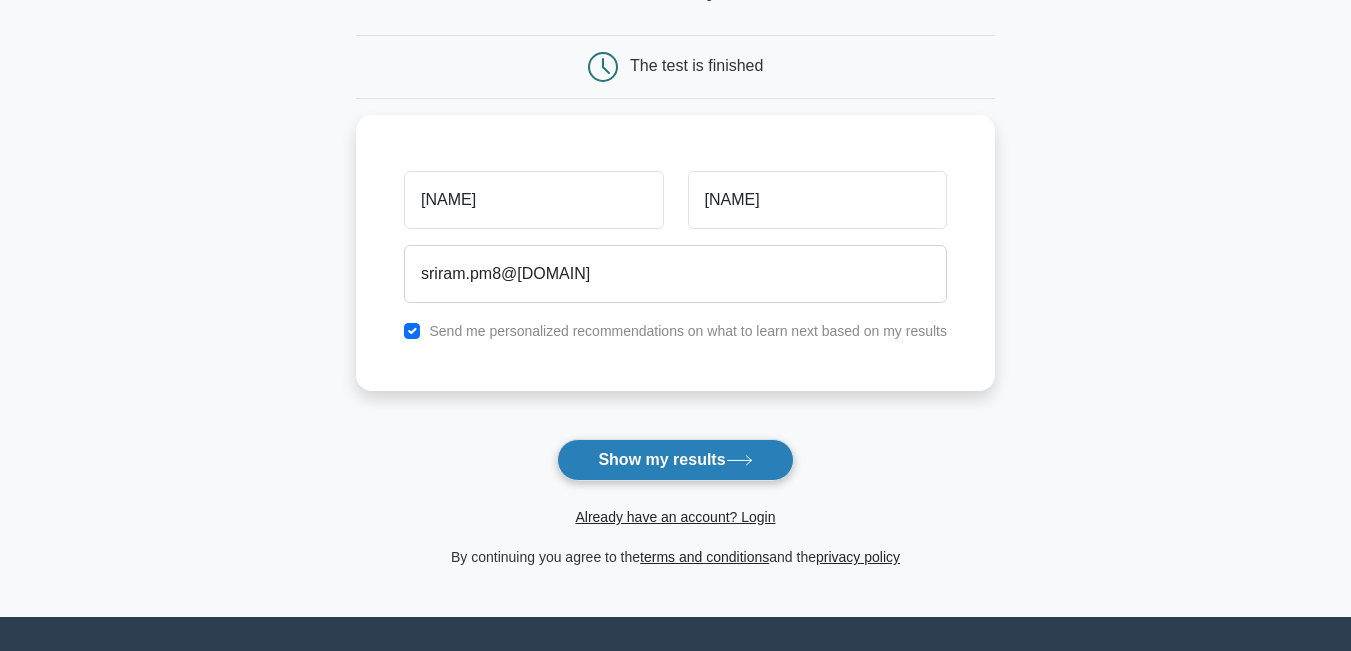 click on "Show my results" at bounding box center [675, 460] 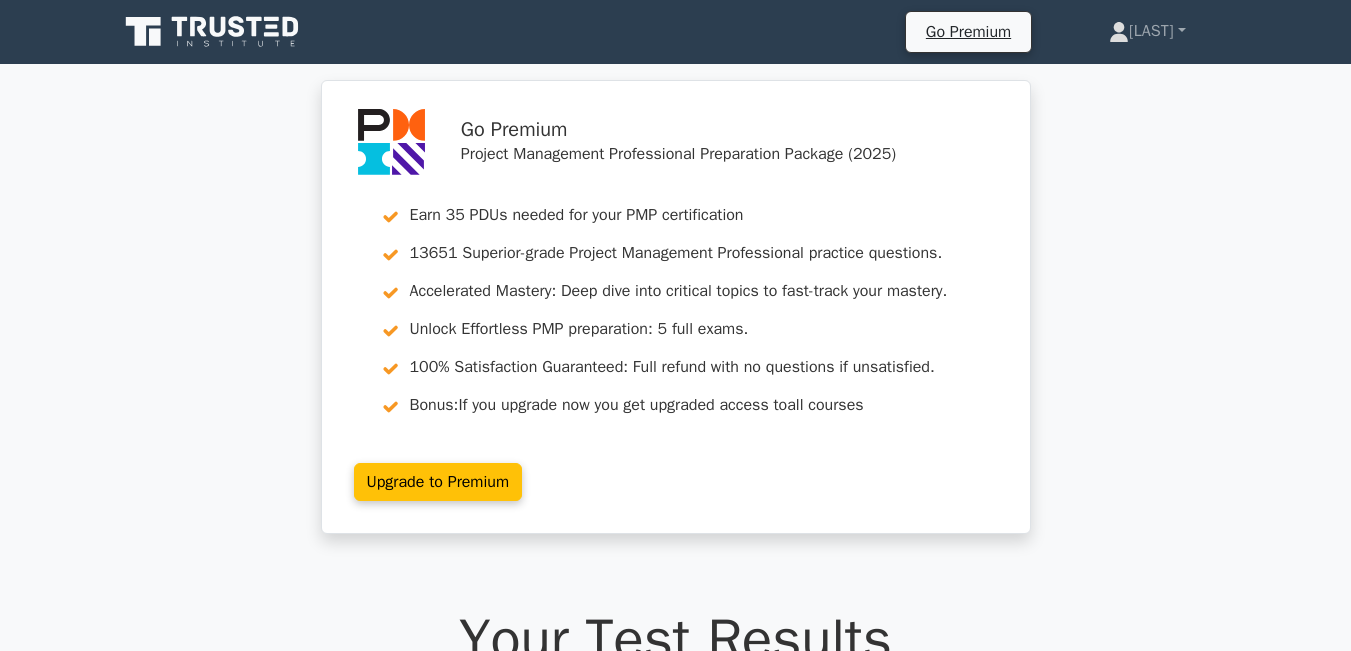 scroll, scrollTop: 0, scrollLeft: 0, axis: both 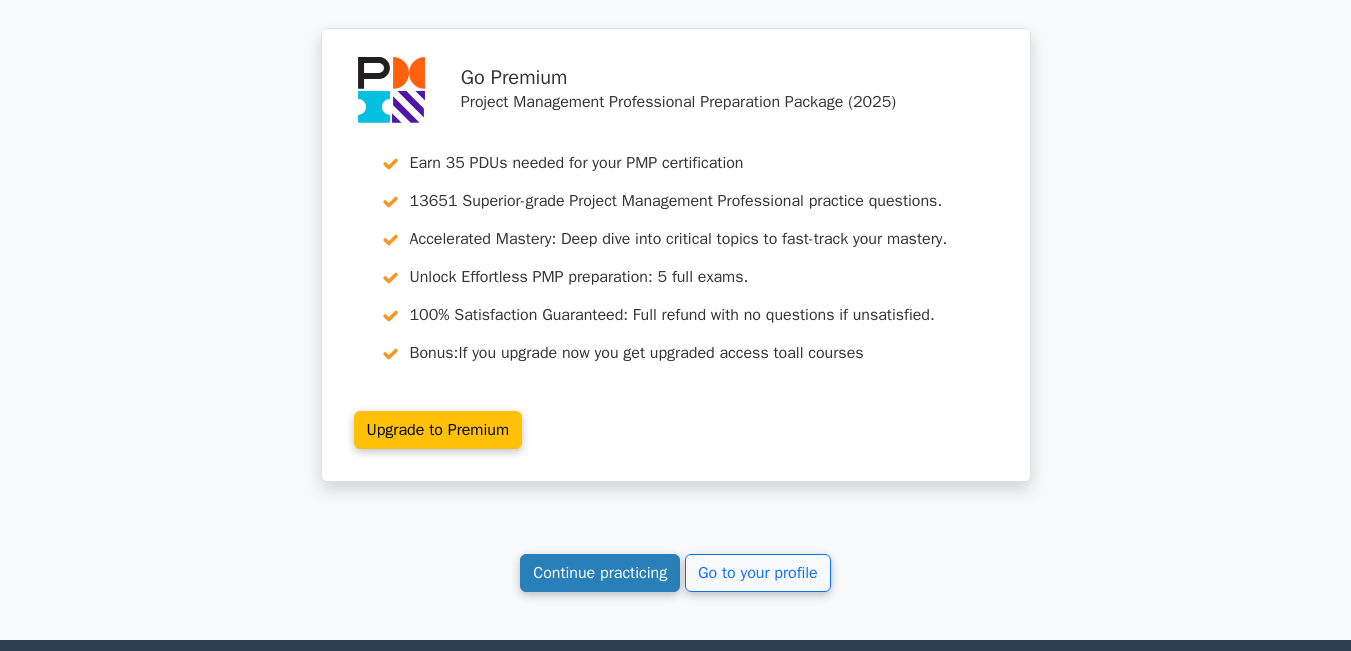 click on "Continue practicing" at bounding box center (600, 573) 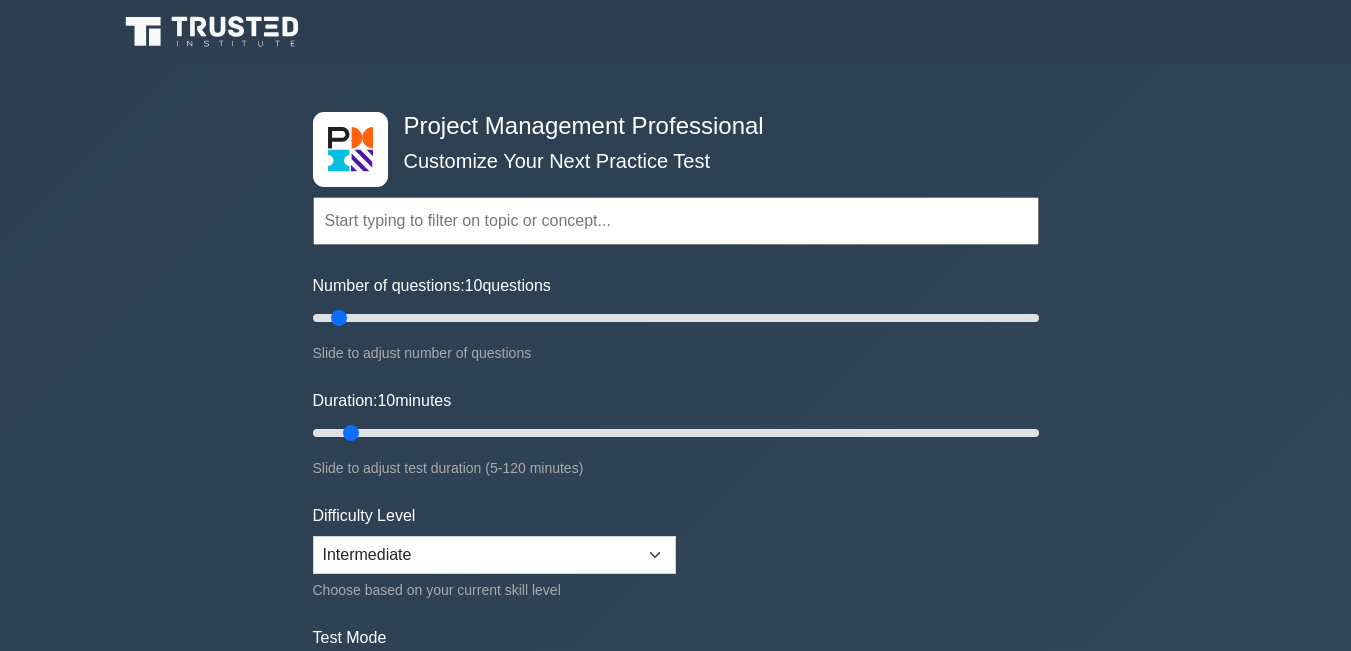 scroll, scrollTop: 0, scrollLeft: 0, axis: both 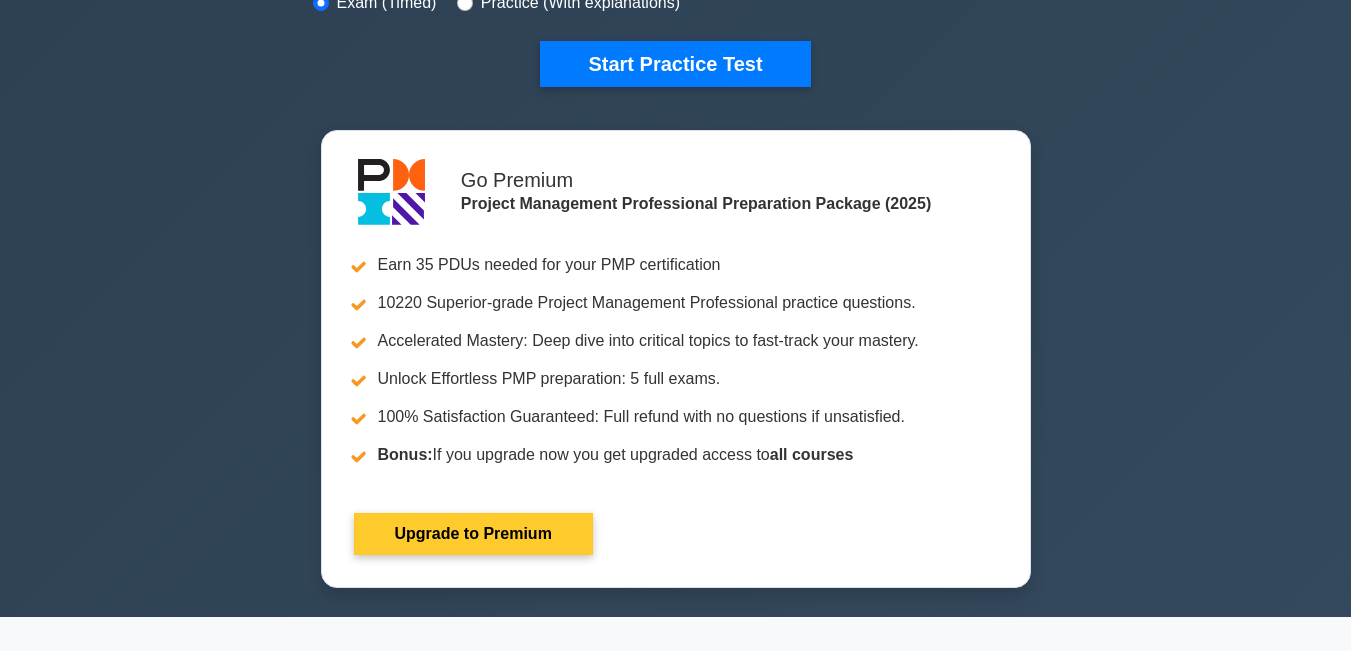 click on "Upgrade to Premium" at bounding box center (473, 534) 